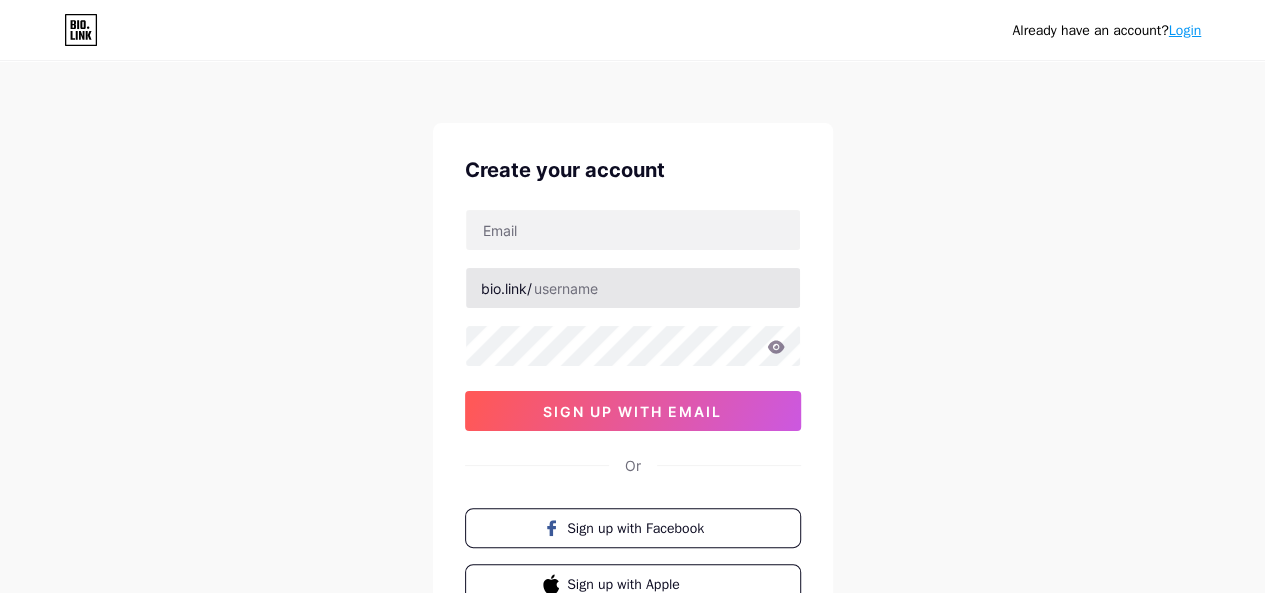 scroll, scrollTop: 0, scrollLeft: 0, axis: both 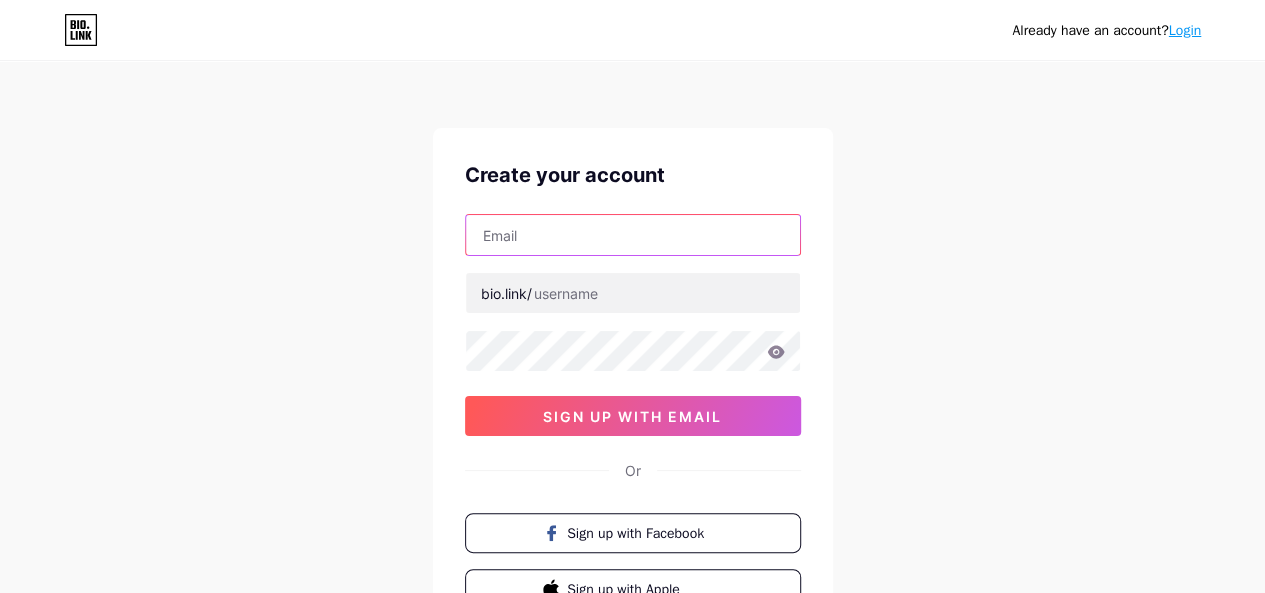 click at bounding box center (633, 235) 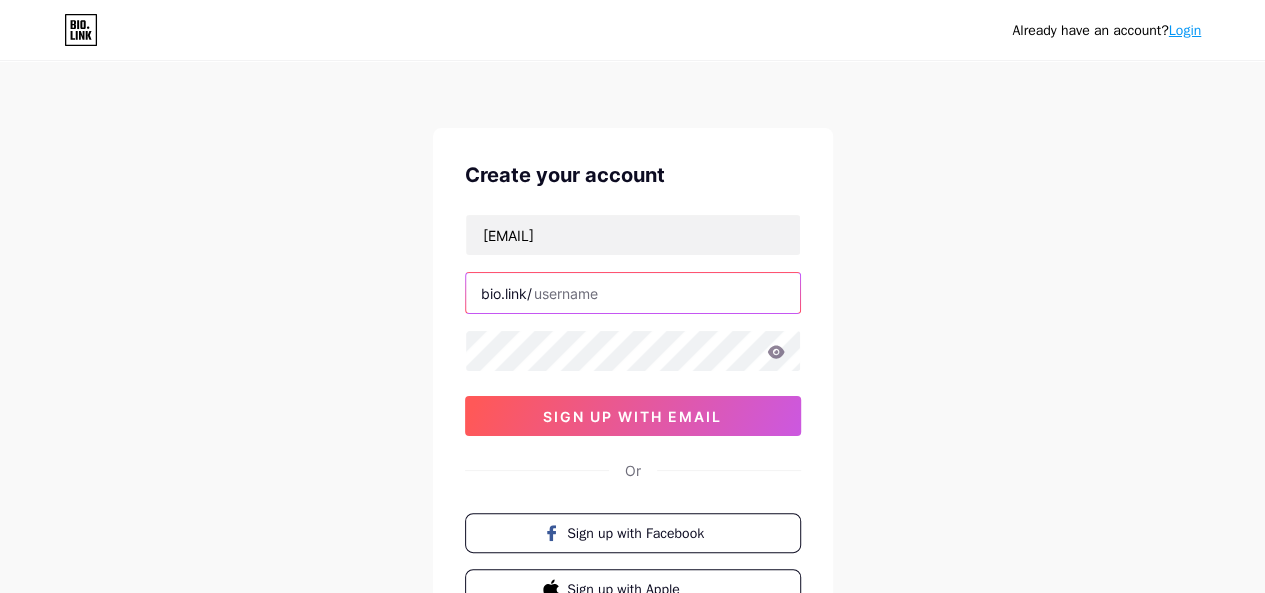 click at bounding box center (633, 293) 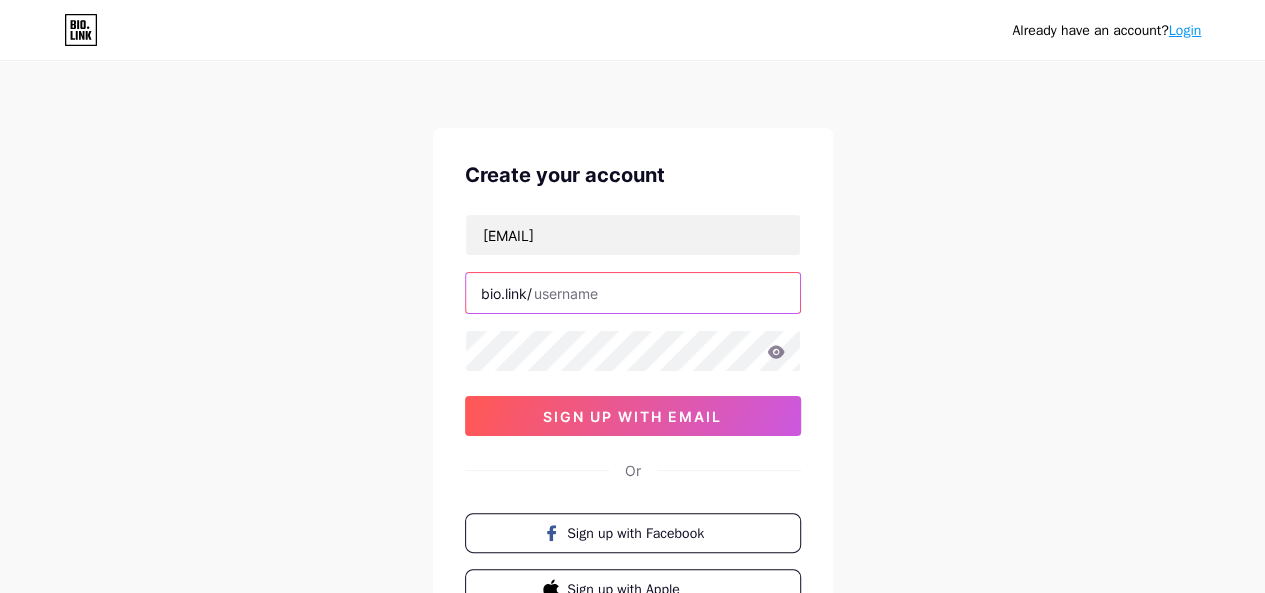 paste on "[USERNAME]" 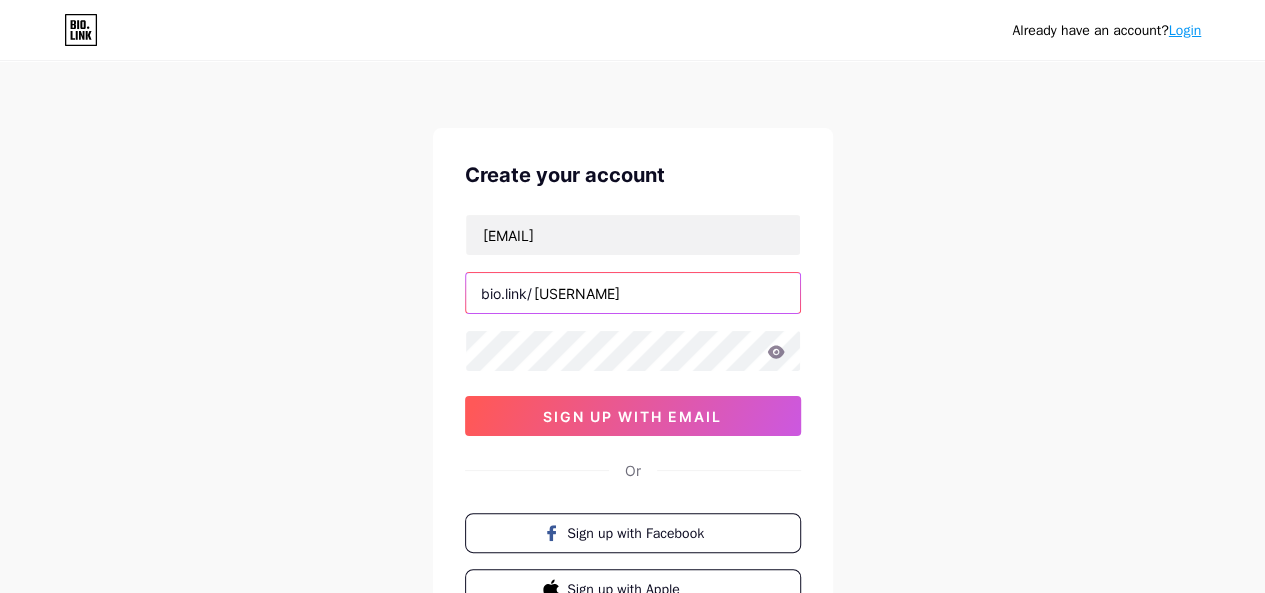 type on "[USERNAME]" 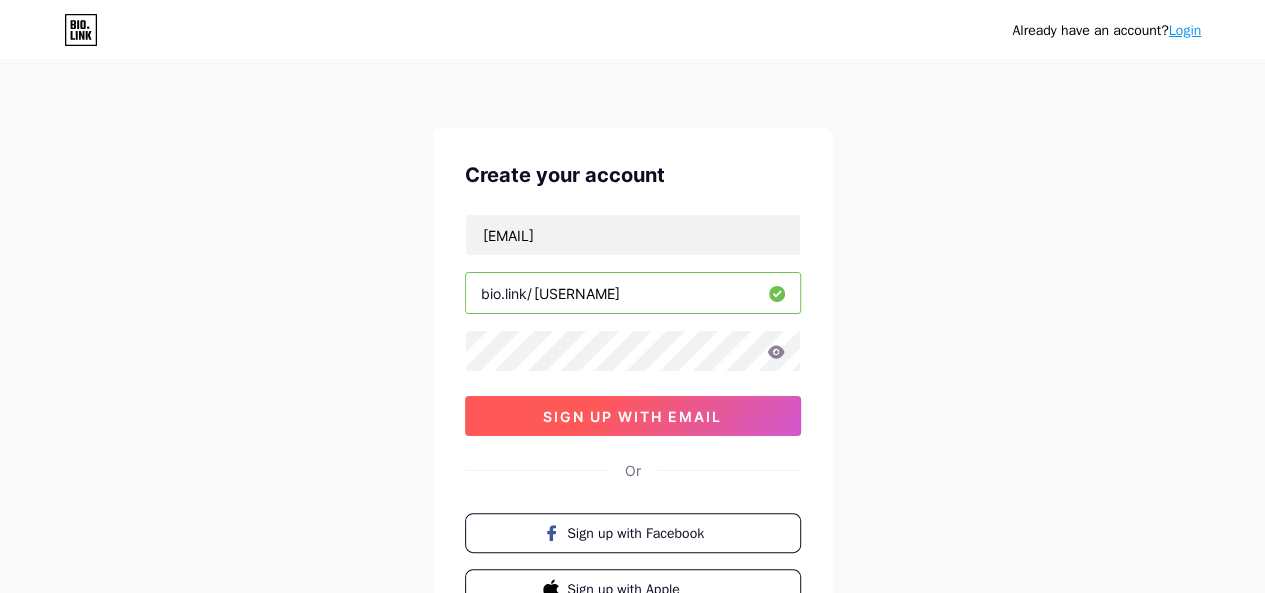 click on "sign up with email" at bounding box center (632, 416) 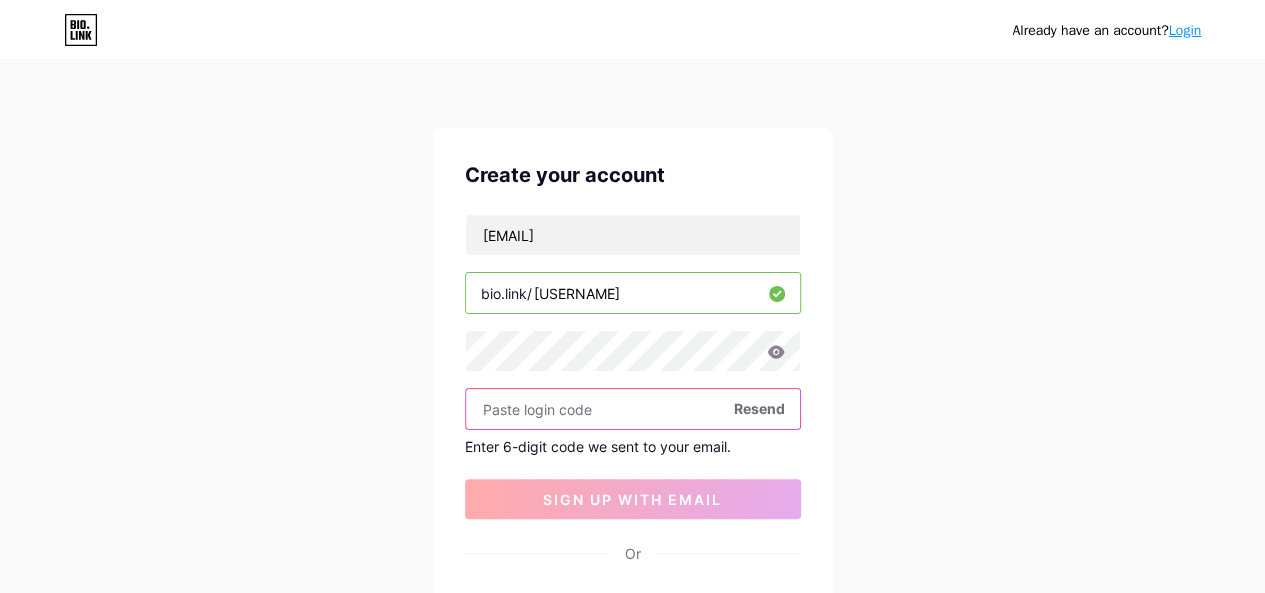 paste on "[NUMBER]" 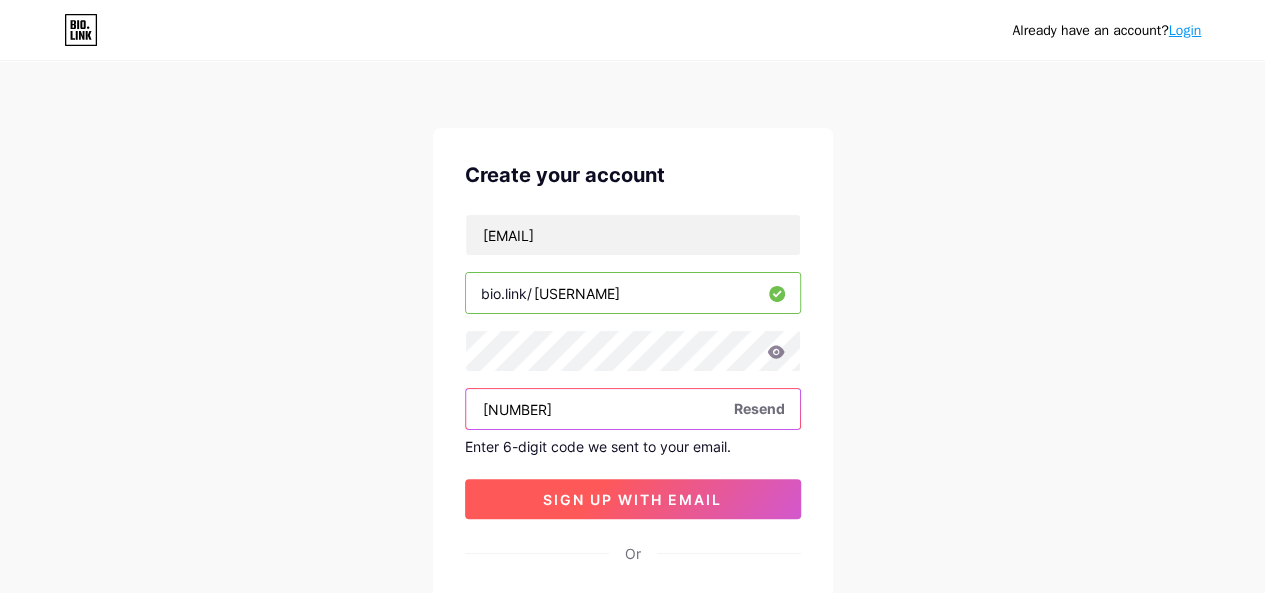 type on "[NUMBER]" 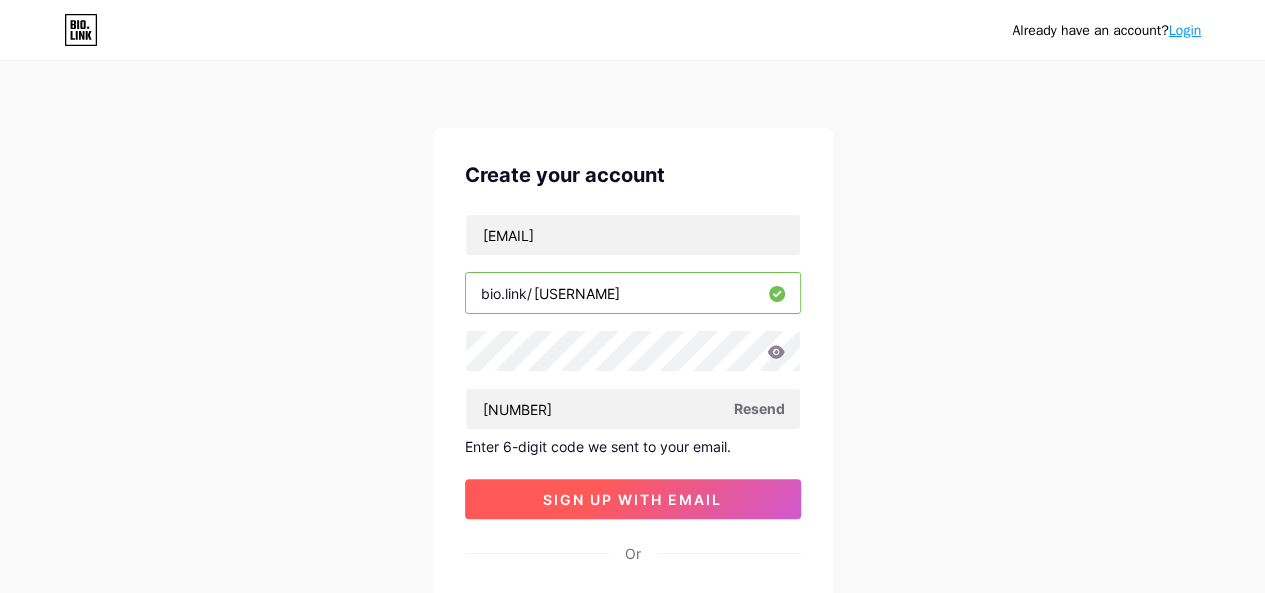 click on "sign up with email" at bounding box center (633, 499) 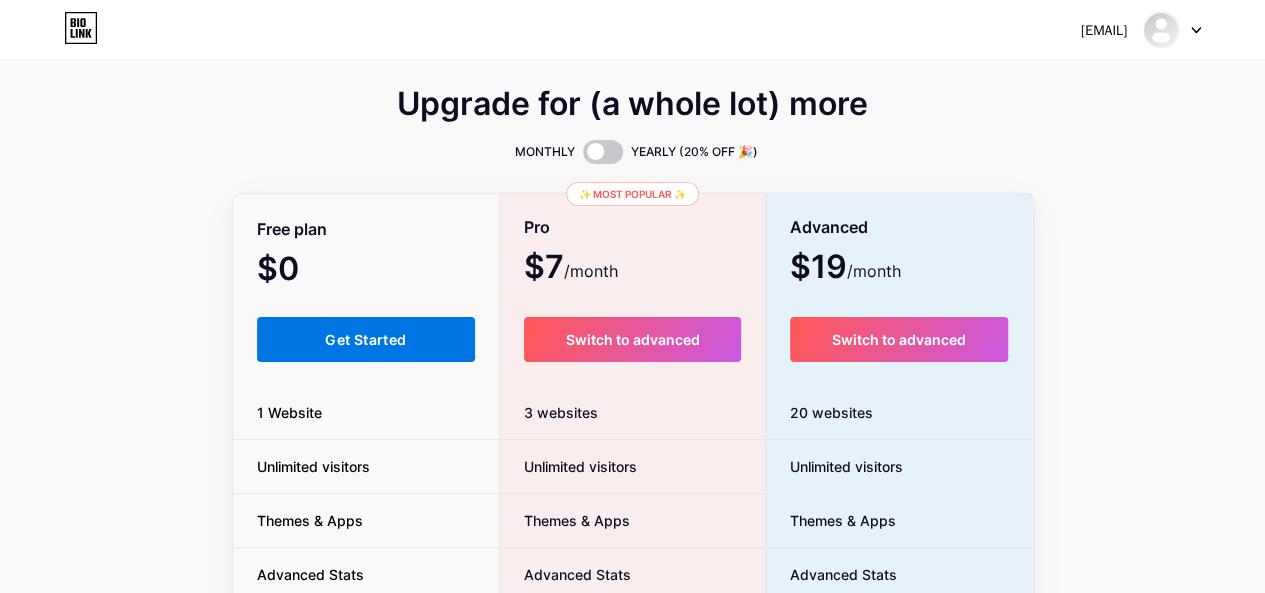 click on "Get Started" at bounding box center [366, 339] 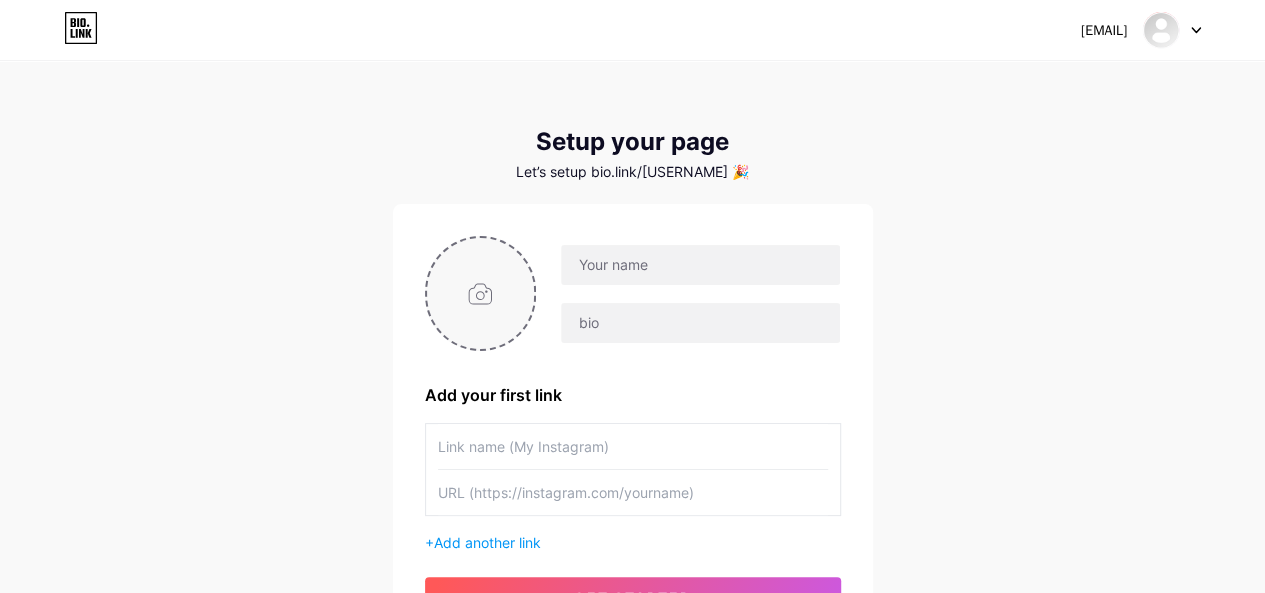 click at bounding box center [481, 293] 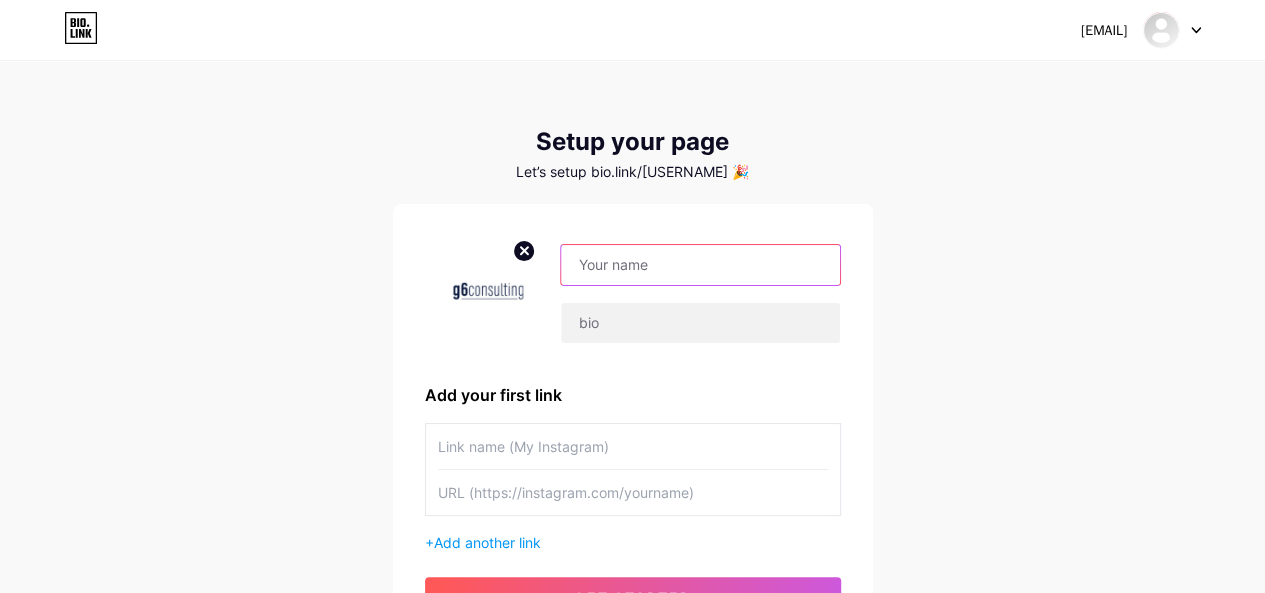 click at bounding box center [700, 265] 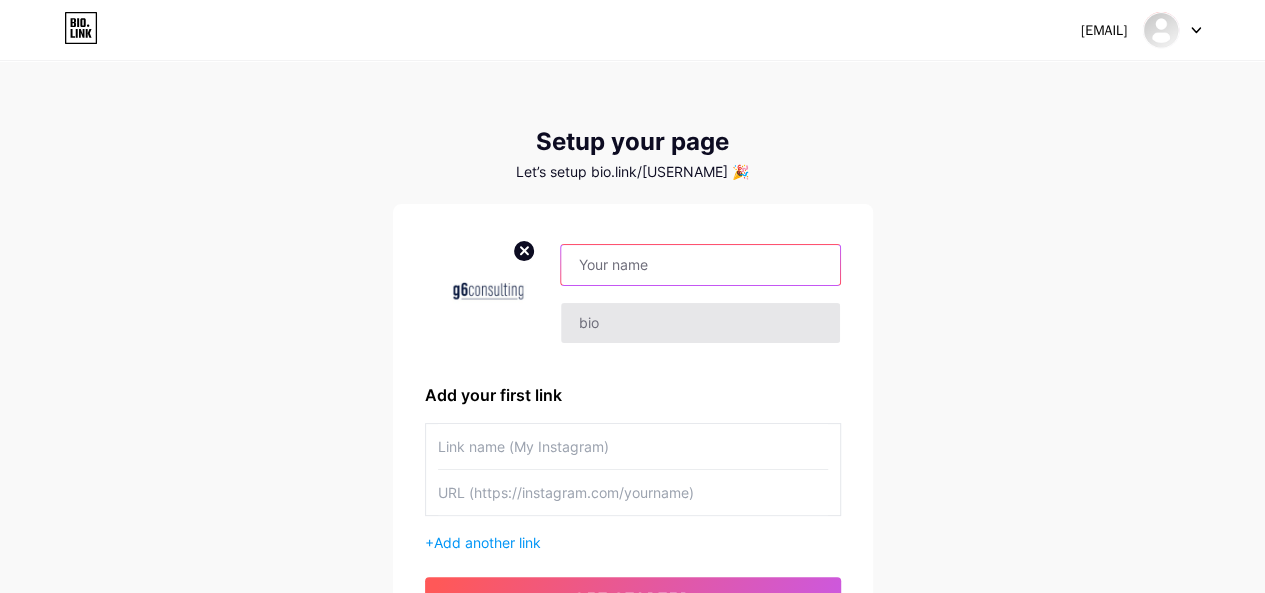 paste on "[USERNAME]" 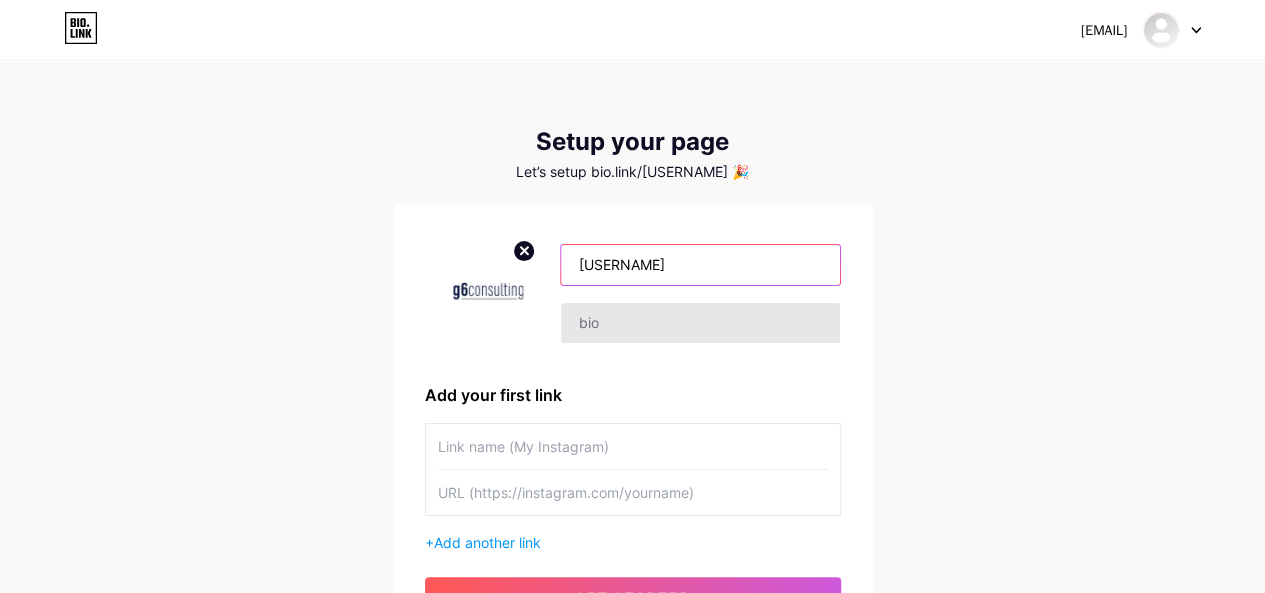 type on "[USERNAME]" 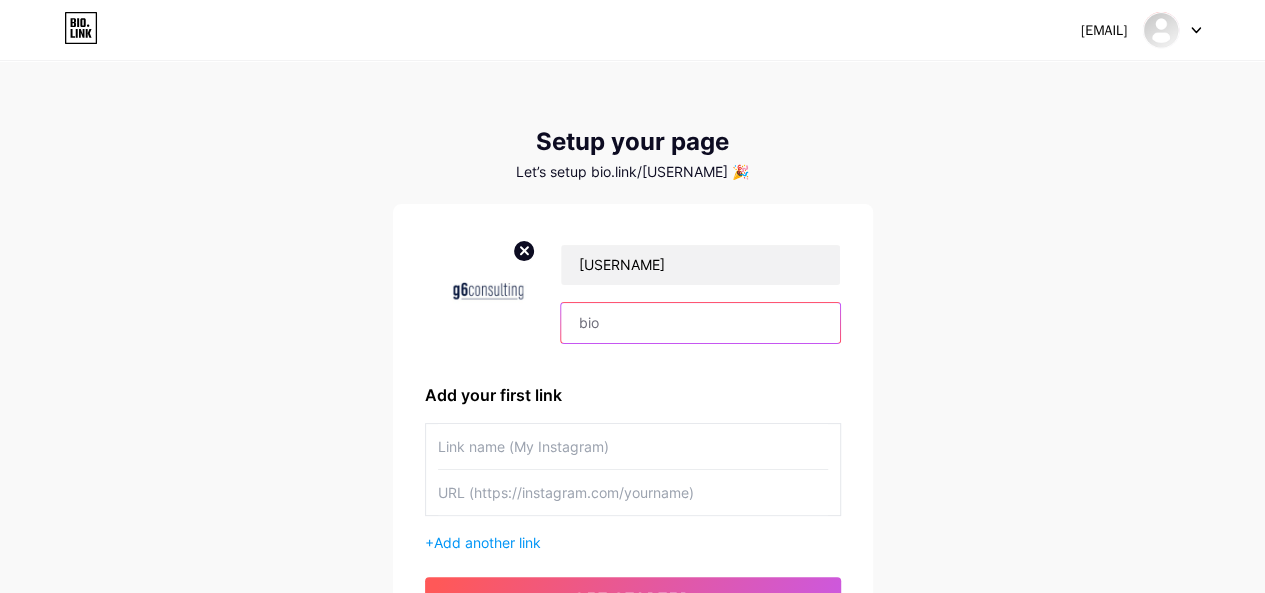 click at bounding box center (700, 323) 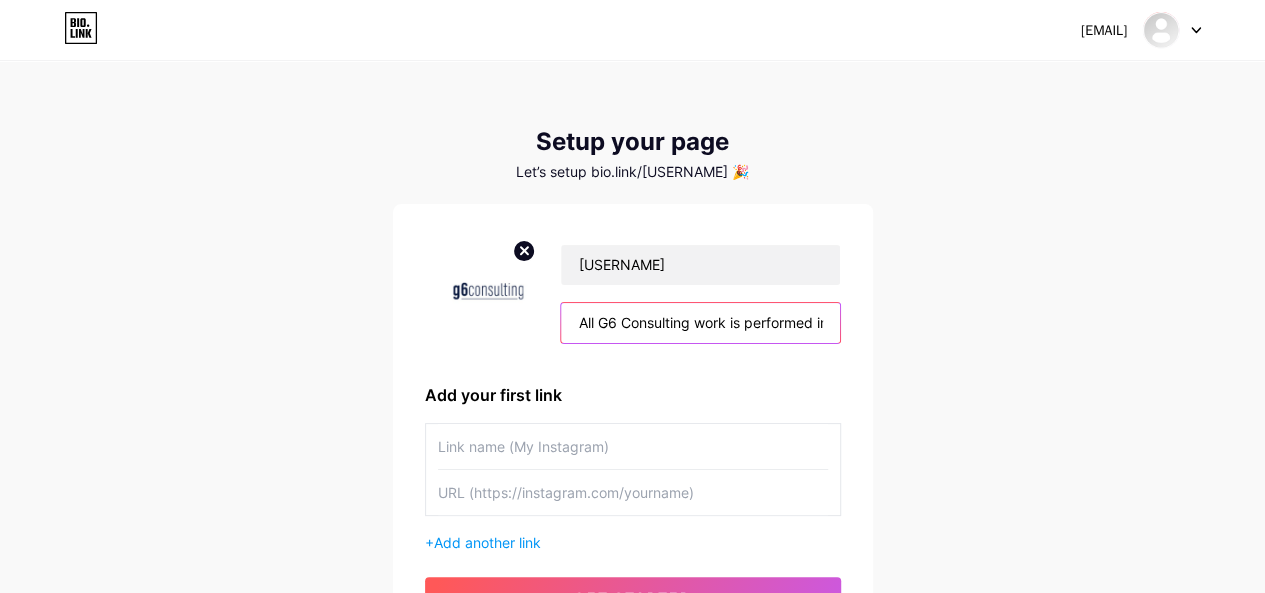 scroll, scrollTop: 0, scrollLeft: 1710, axis: horizontal 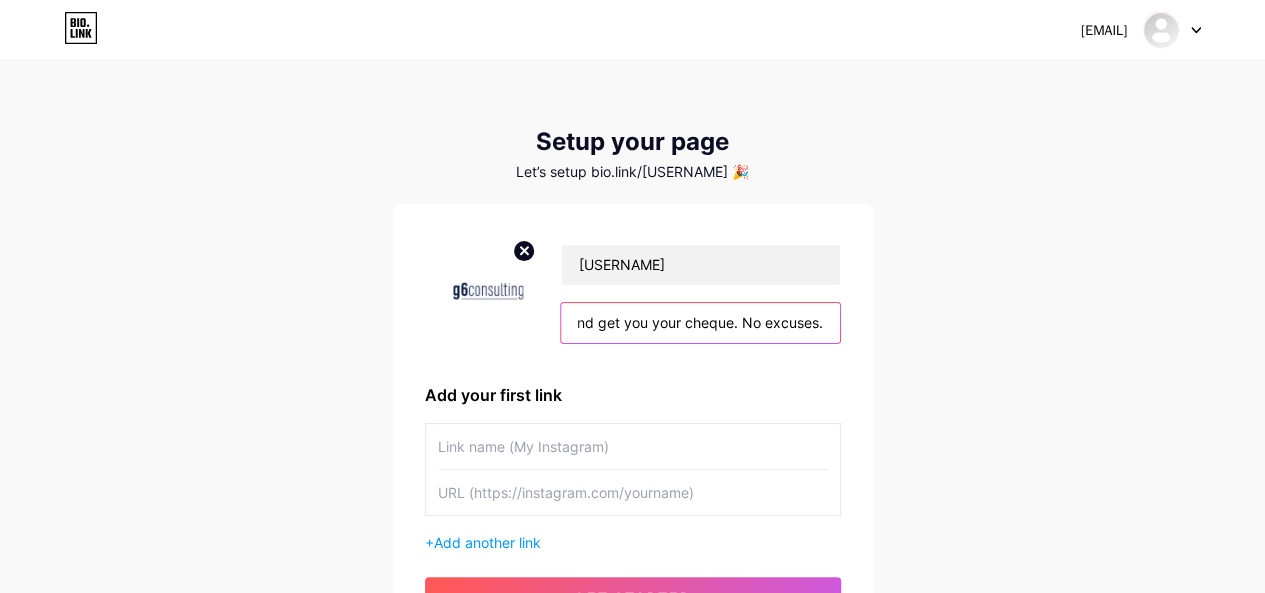 drag, startPoint x: 742, startPoint y: 323, endPoint x: 938, endPoint y: 330, distance: 196.12495 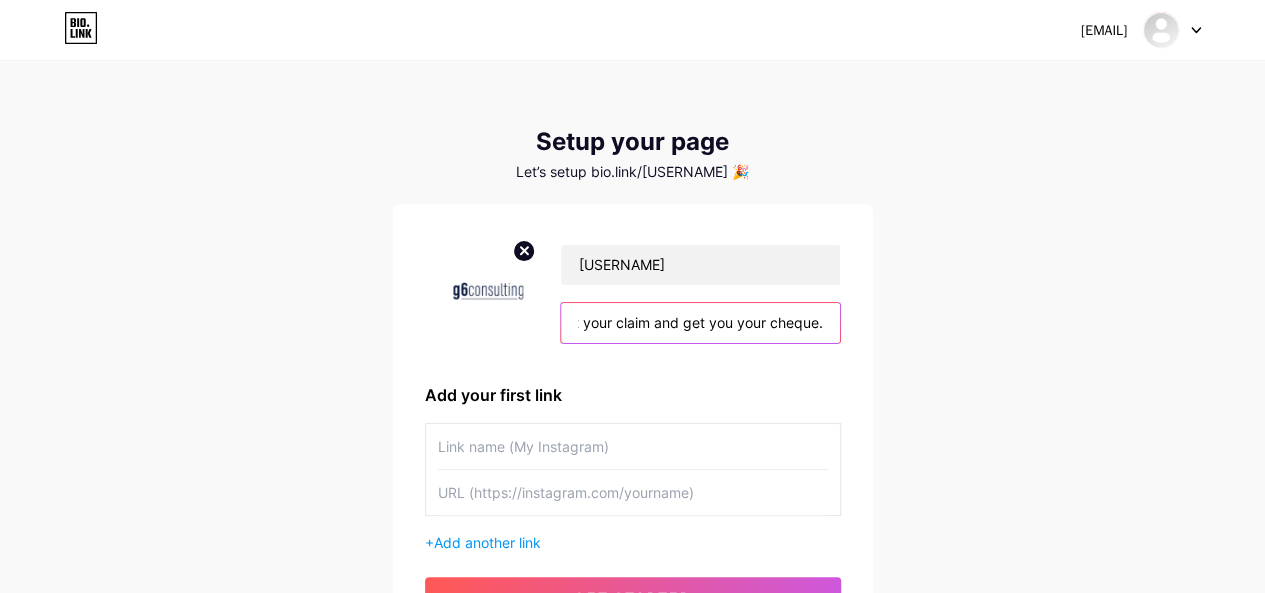 scroll, scrollTop: 0, scrollLeft: 1629, axis: horizontal 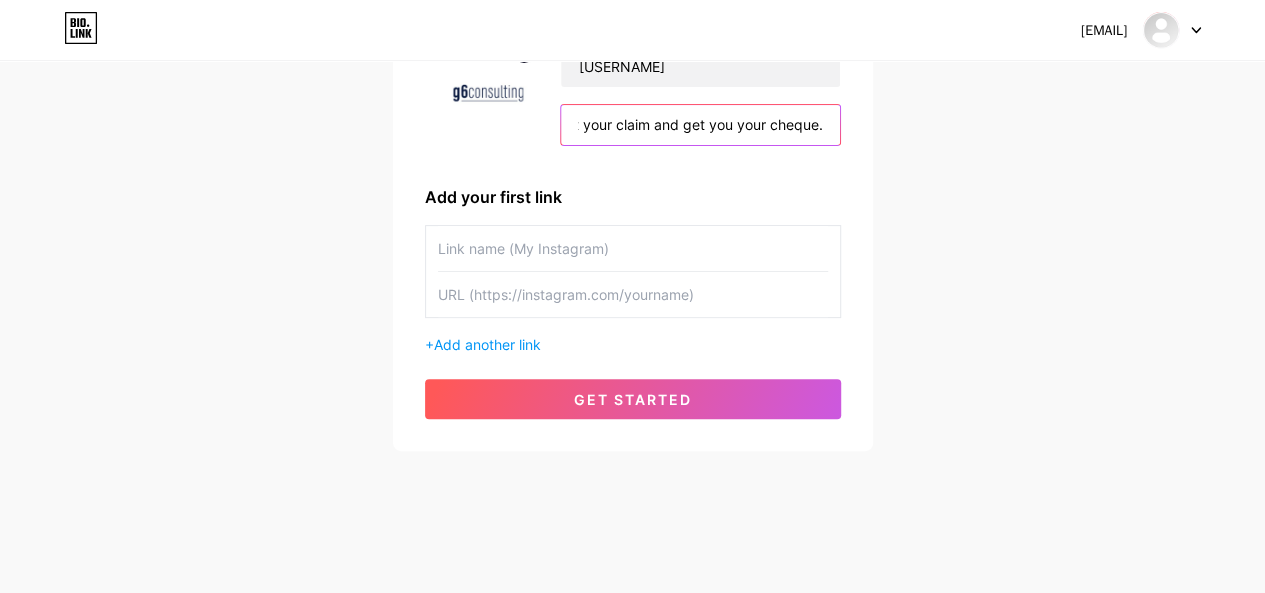 type on "All G6 Consulting work is performed in-house. We closely guard your financial and proprietary technical information. All our work is covered by our standard Non-Disclosure agreement. We build your claim, co-ordinate with your accountant, submit your claim and get you your cheque." 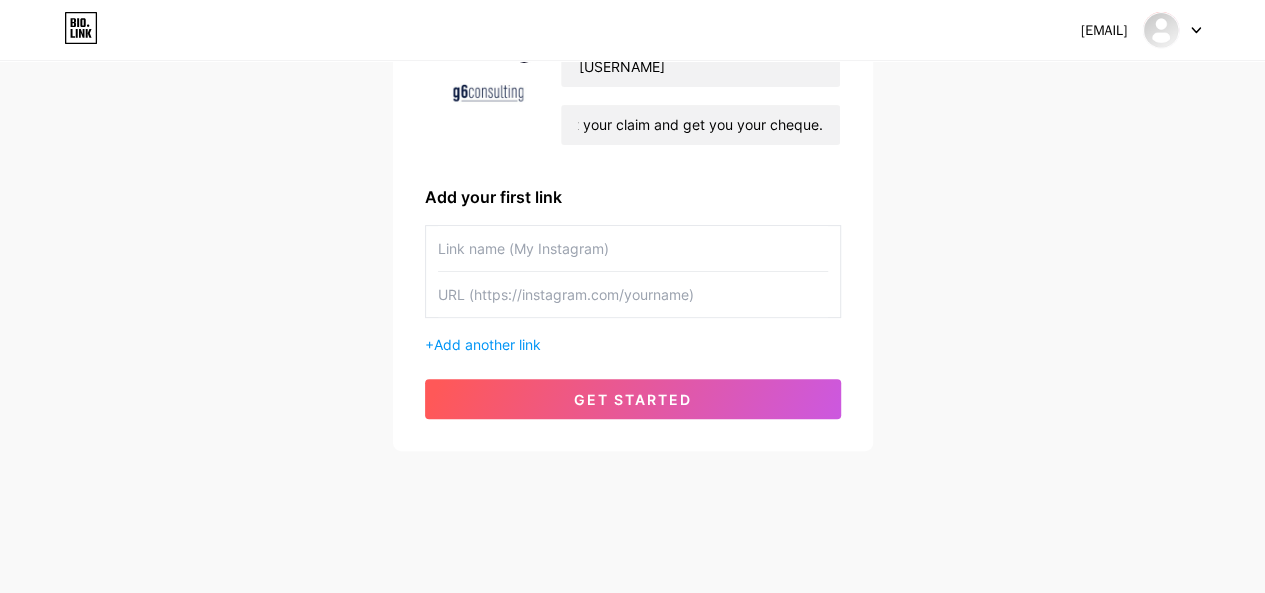 click at bounding box center [633, 248] 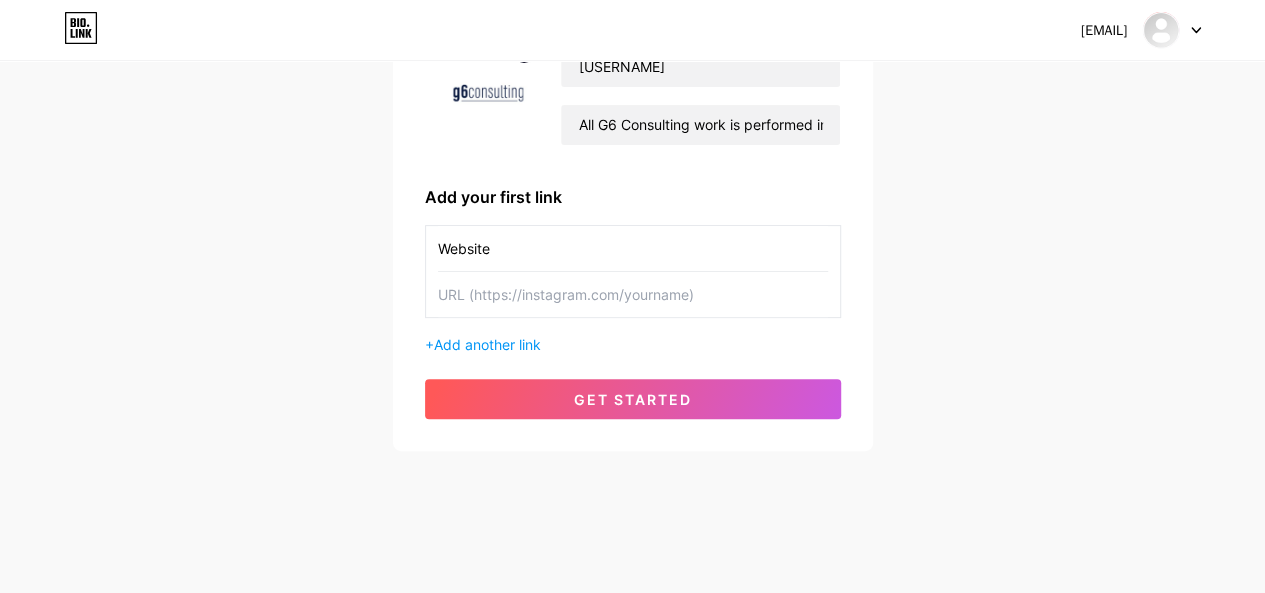 type on "Website" 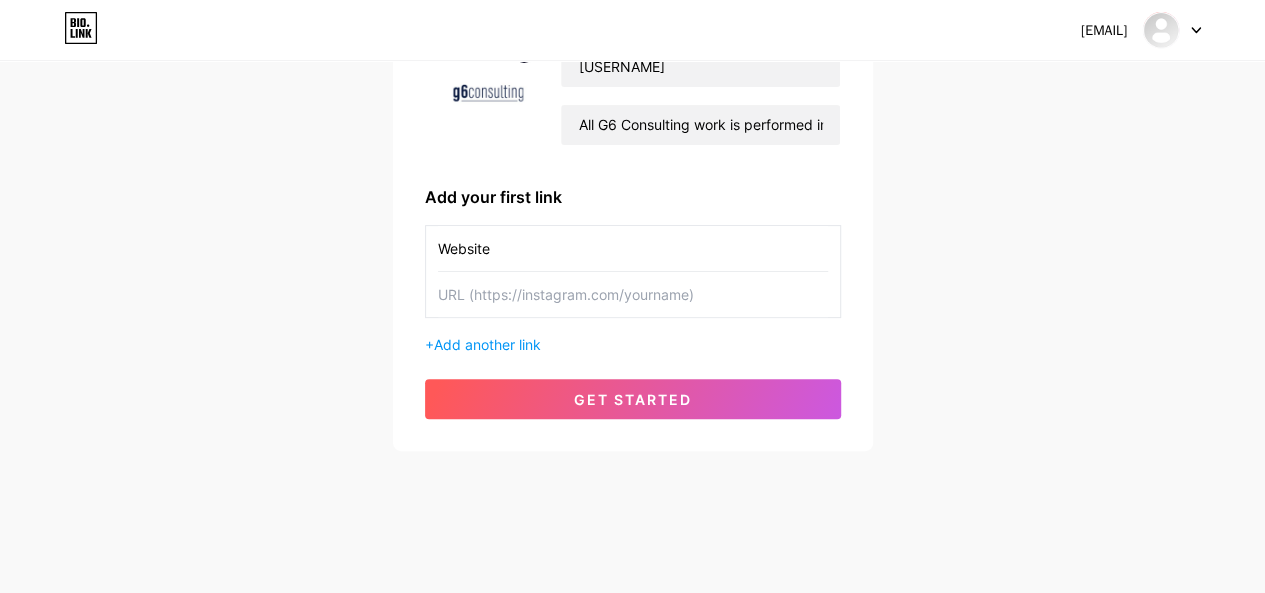 click at bounding box center [633, 294] 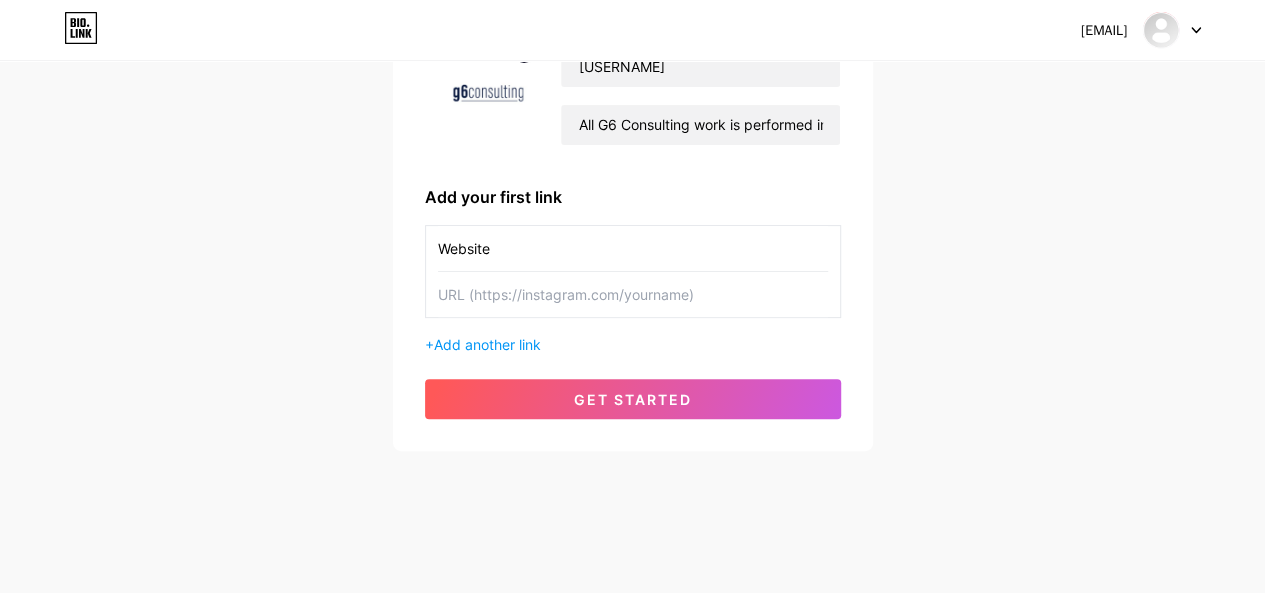 paste on "https://www.g6consulting.ca/" 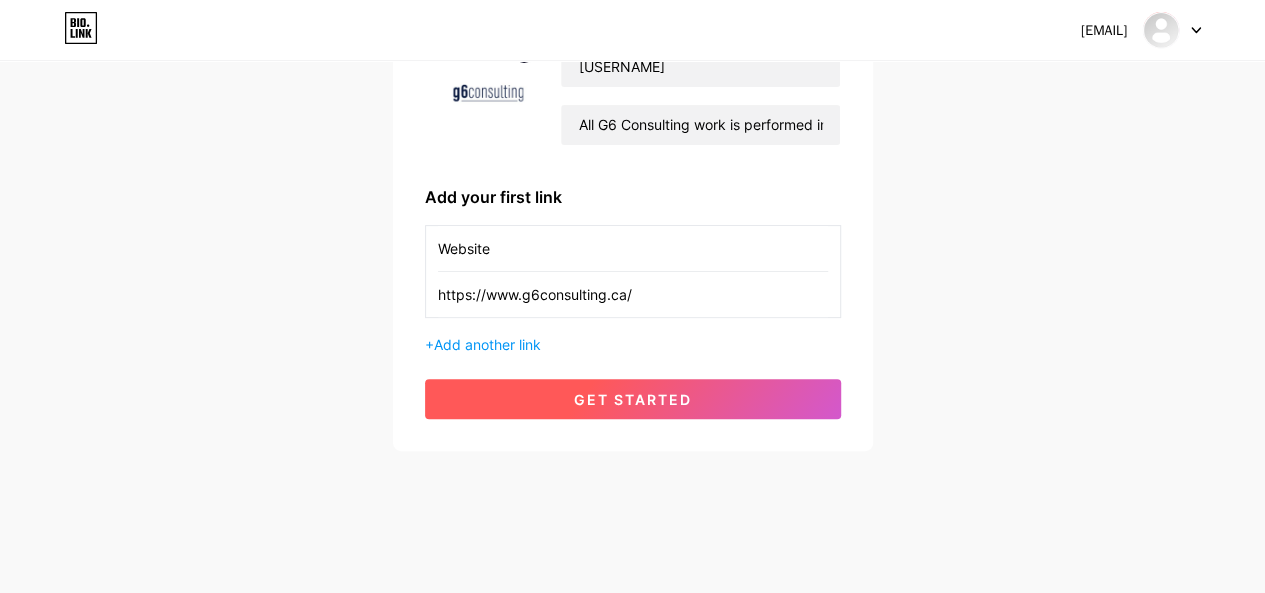 type on "https://www.g6consulting.ca/" 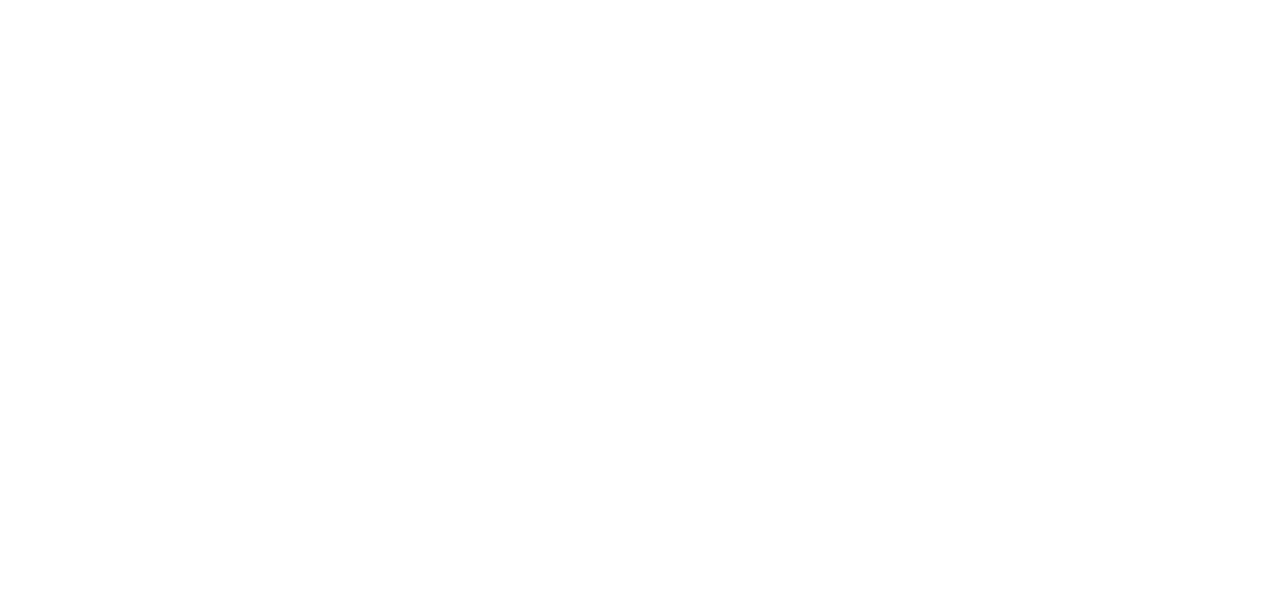 scroll, scrollTop: 0, scrollLeft: 0, axis: both 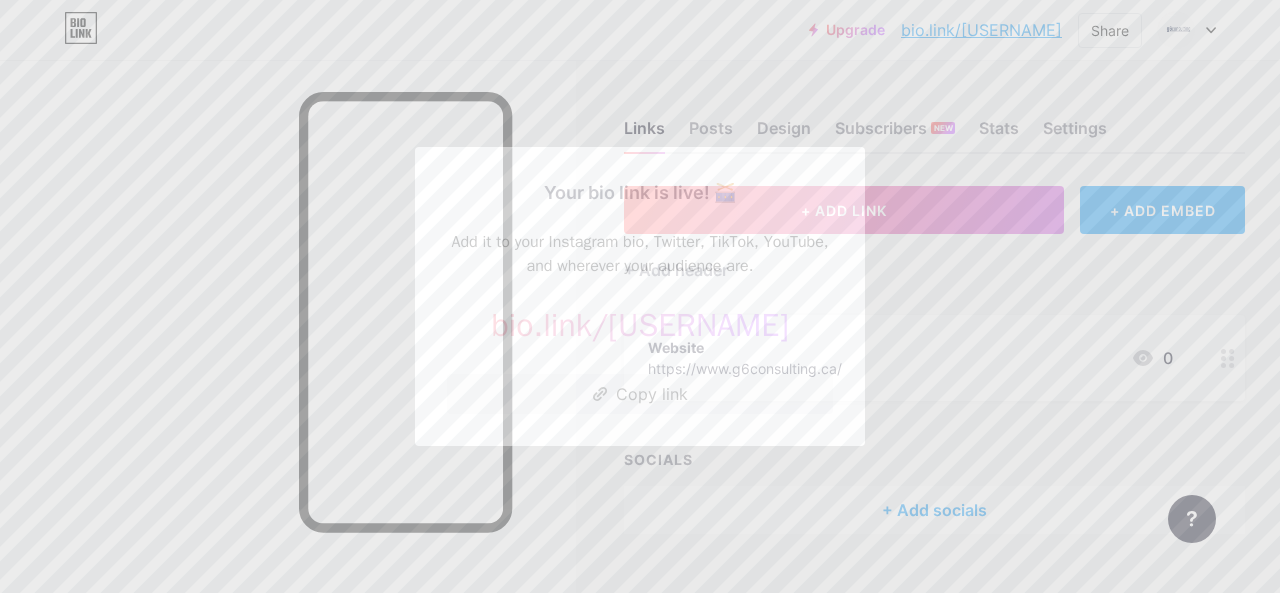 click at bounding box center (640, 296) 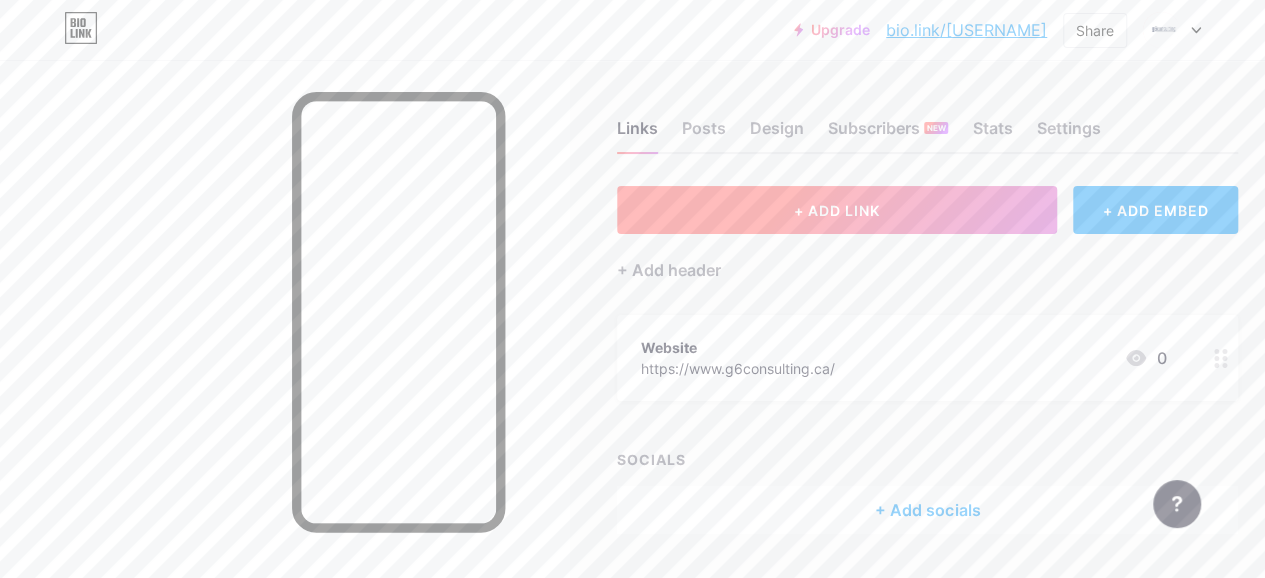 click on "+ ADD LINK" at bounding box center (837, 210) 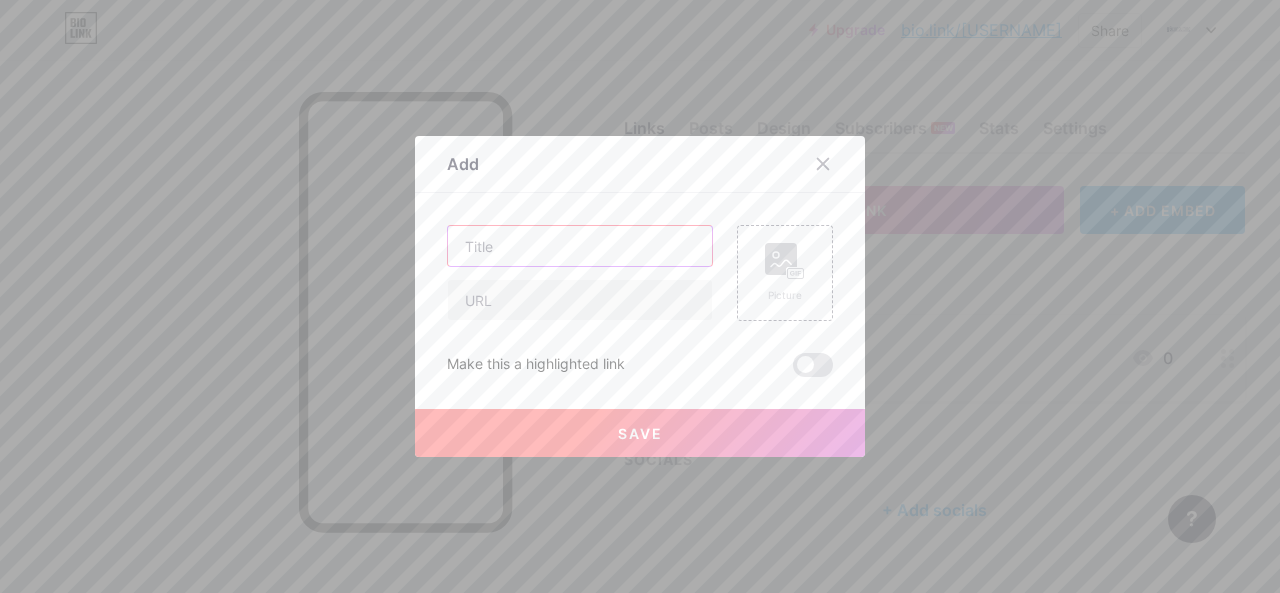 click at bounding box center (580, 246) 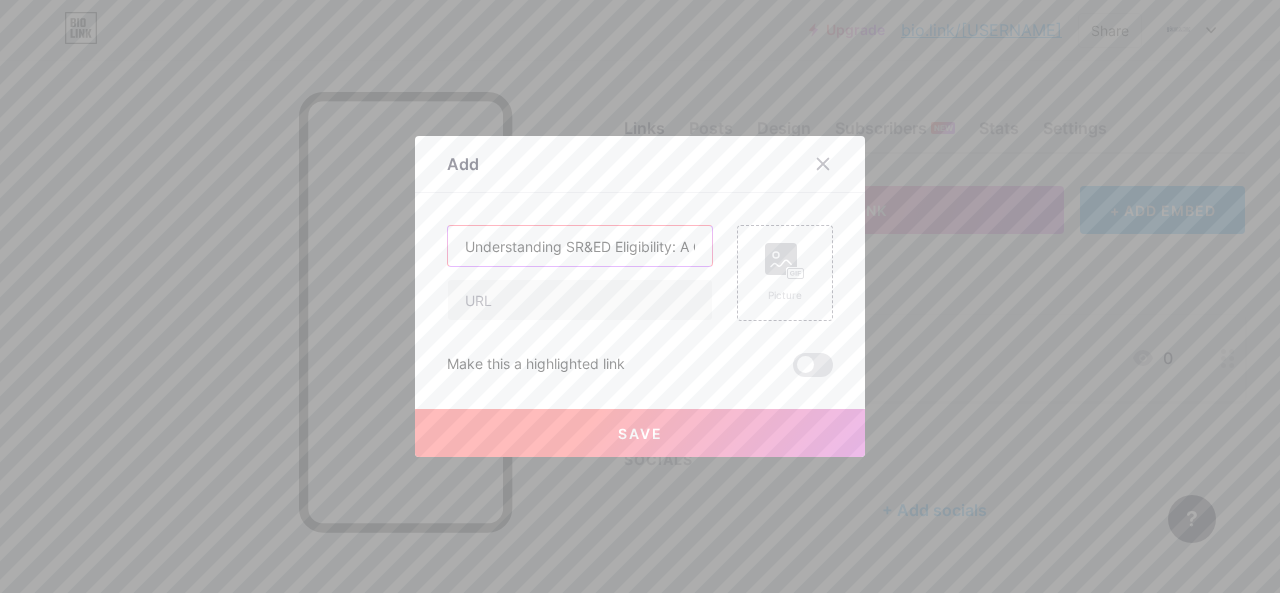 scroll, scrollTop: 0, scrollLeft: 145, axis: horizontal 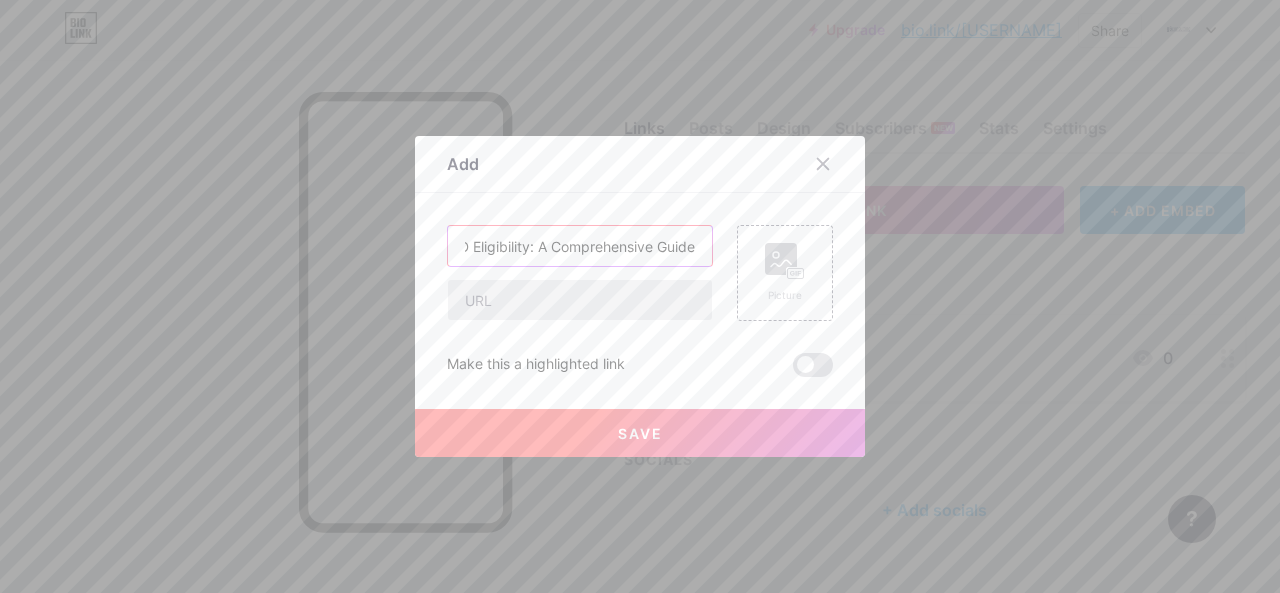 type on "Understanding SR&ED Eligibility: A Comprehensive Guide" 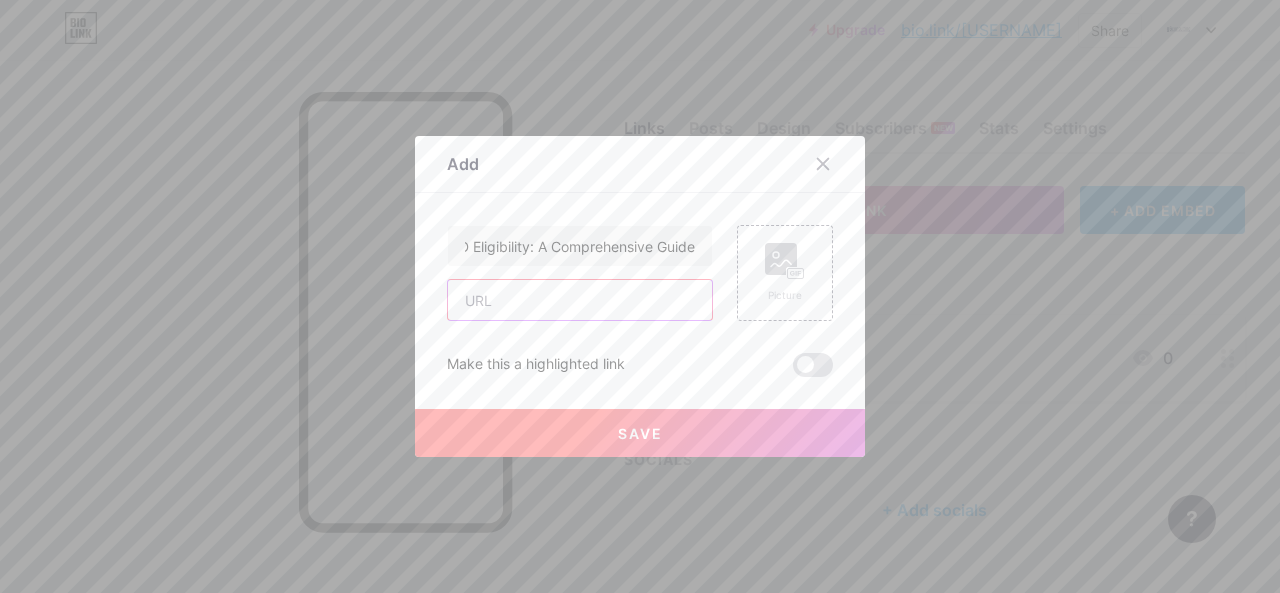 click at bounding box center (580, 300) 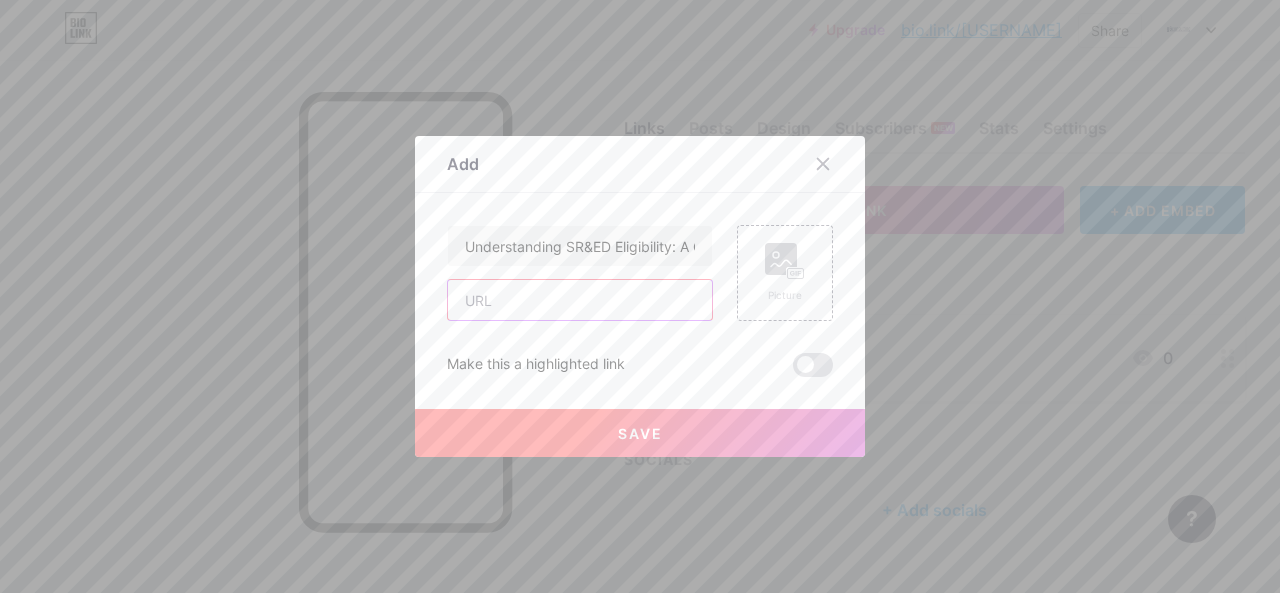 paste on "https://medium.com/@[USERNAME]/understanding-sr-ed-eligibility-a-comprehensive-guide-196ccd115859" 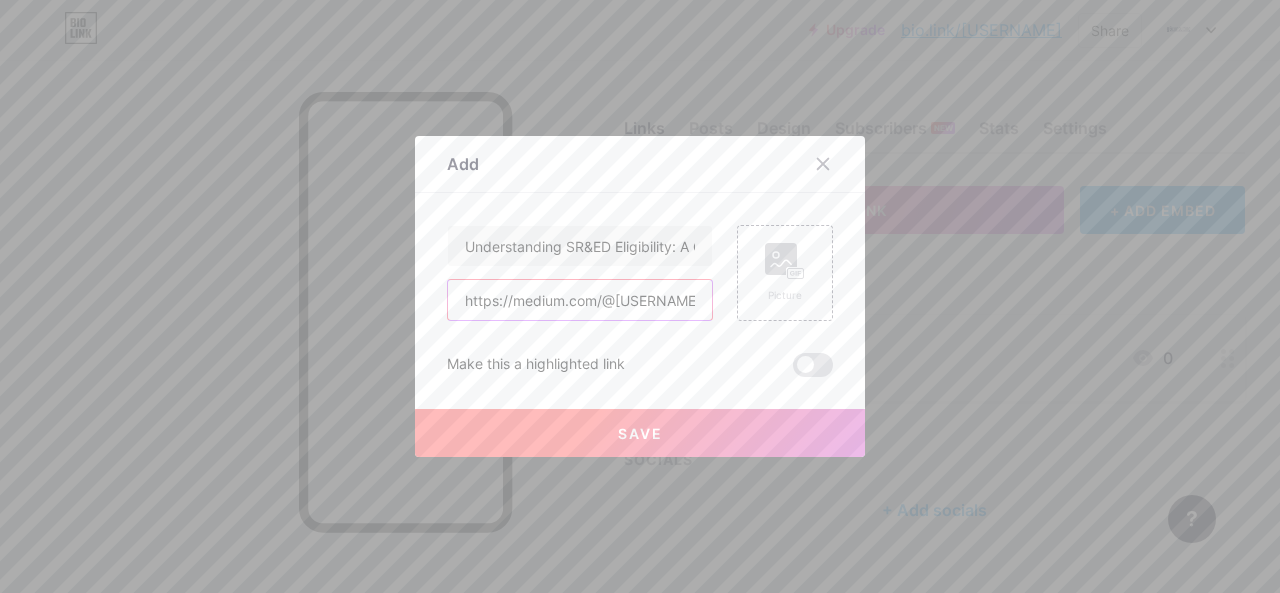 scroll, scrollTop: 0, scrollLeft: 495, axis: horizontal 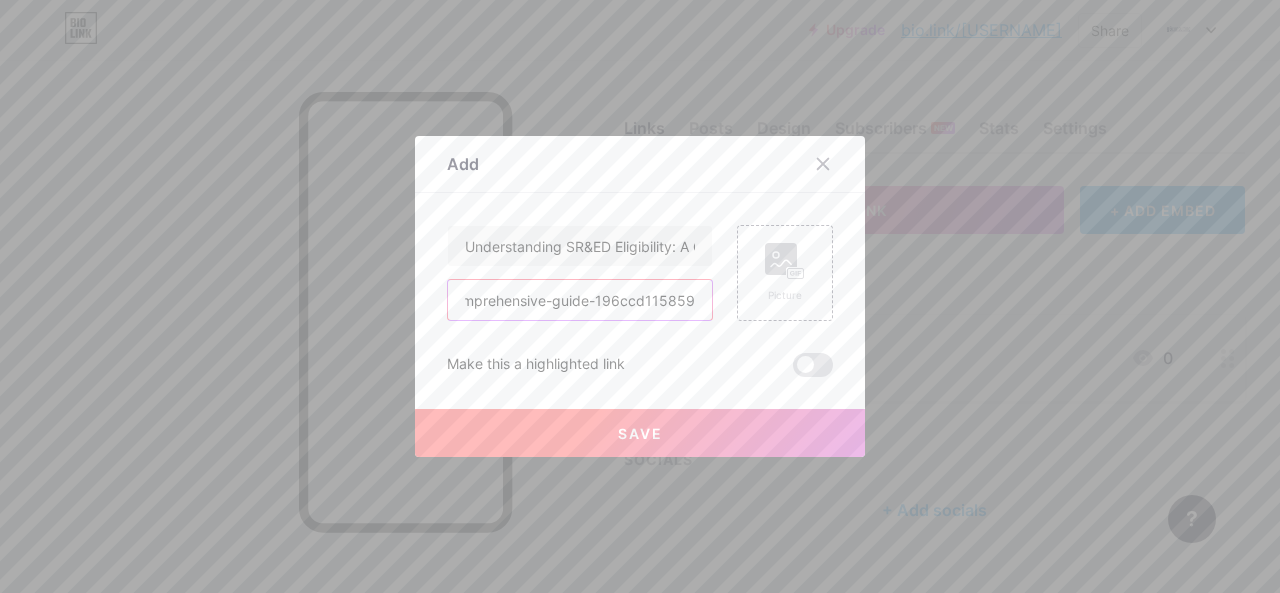 type on "https://medium.com/@[USERNAME]/understanding-sr-ed-eligibility-a-comprehensive-guide-196ccd115859" 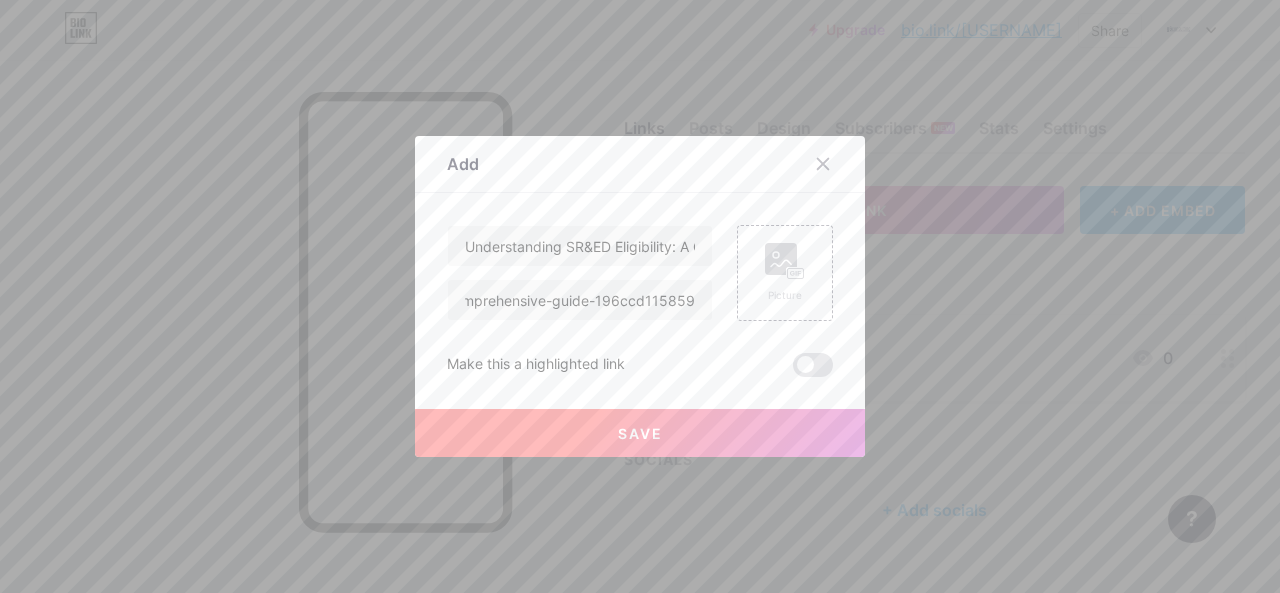 click on "Save" at bounding box center [640, 433] 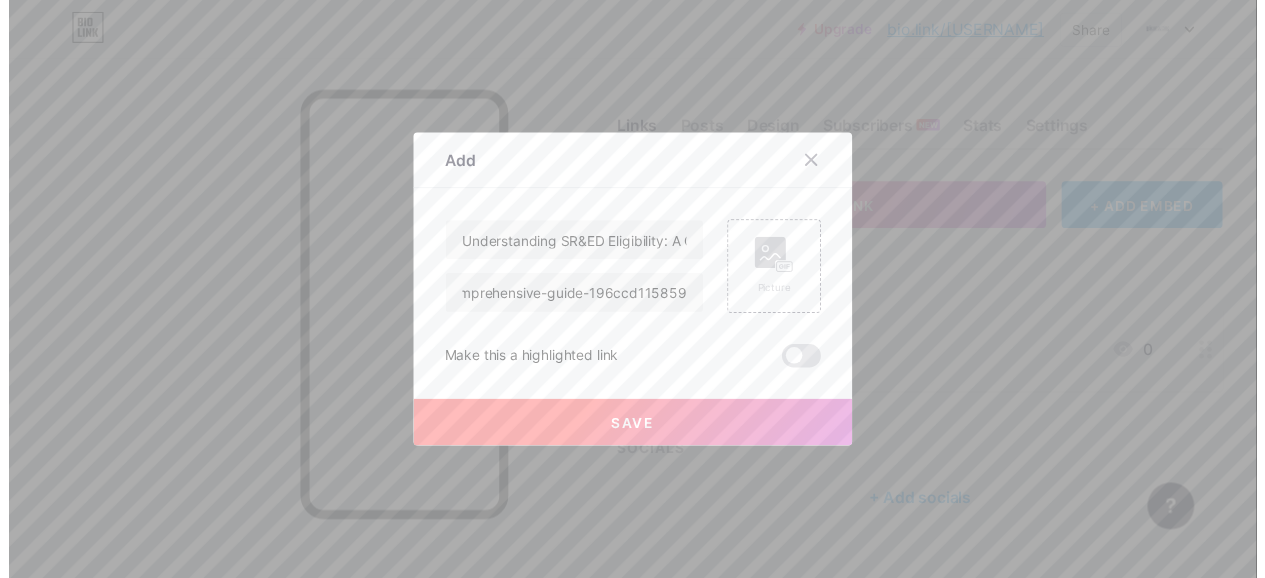 scroll, scrollTop: 0, scrollLeft: 0, axis: both 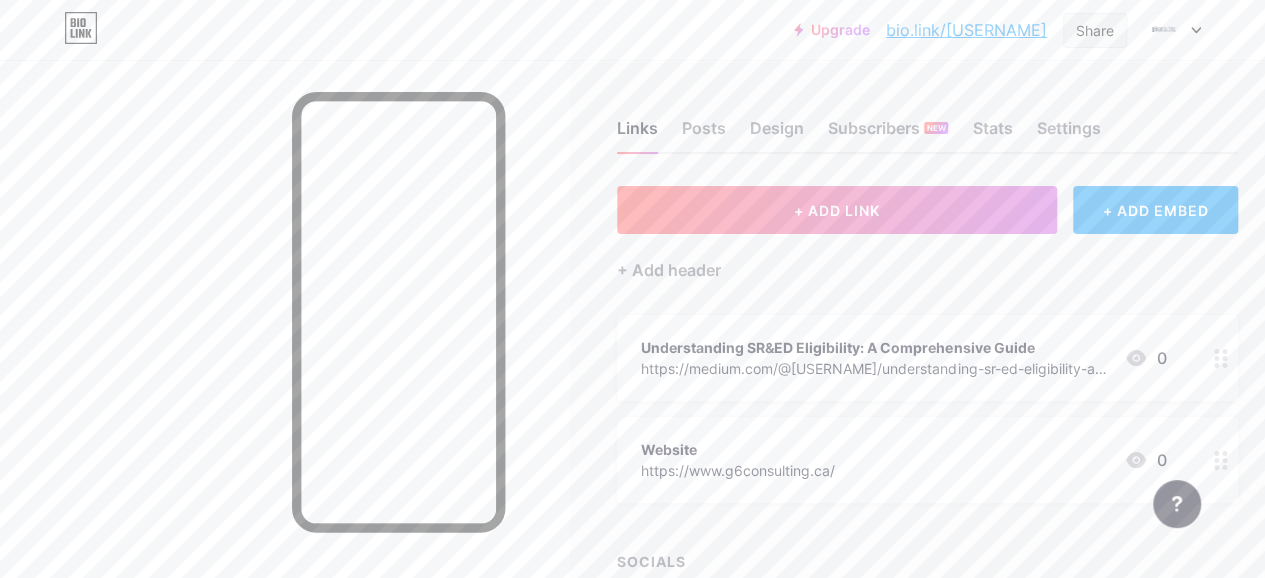 click on "Share" at bounding box center [1095, 30] 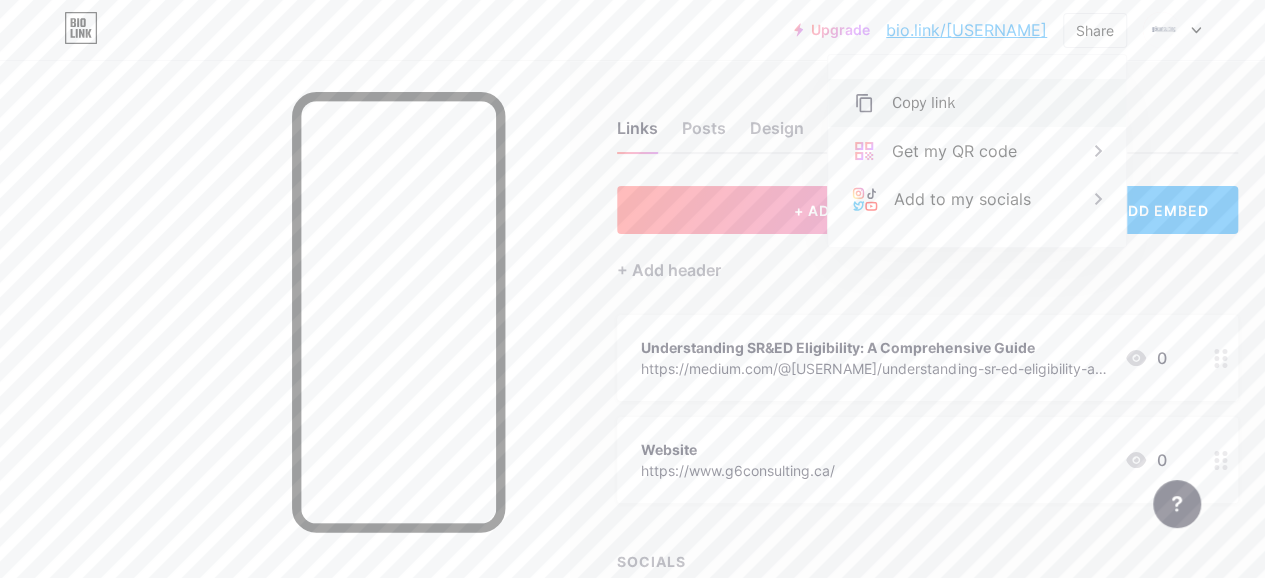 click on "Copy link" at bounding box center (977, 103) 